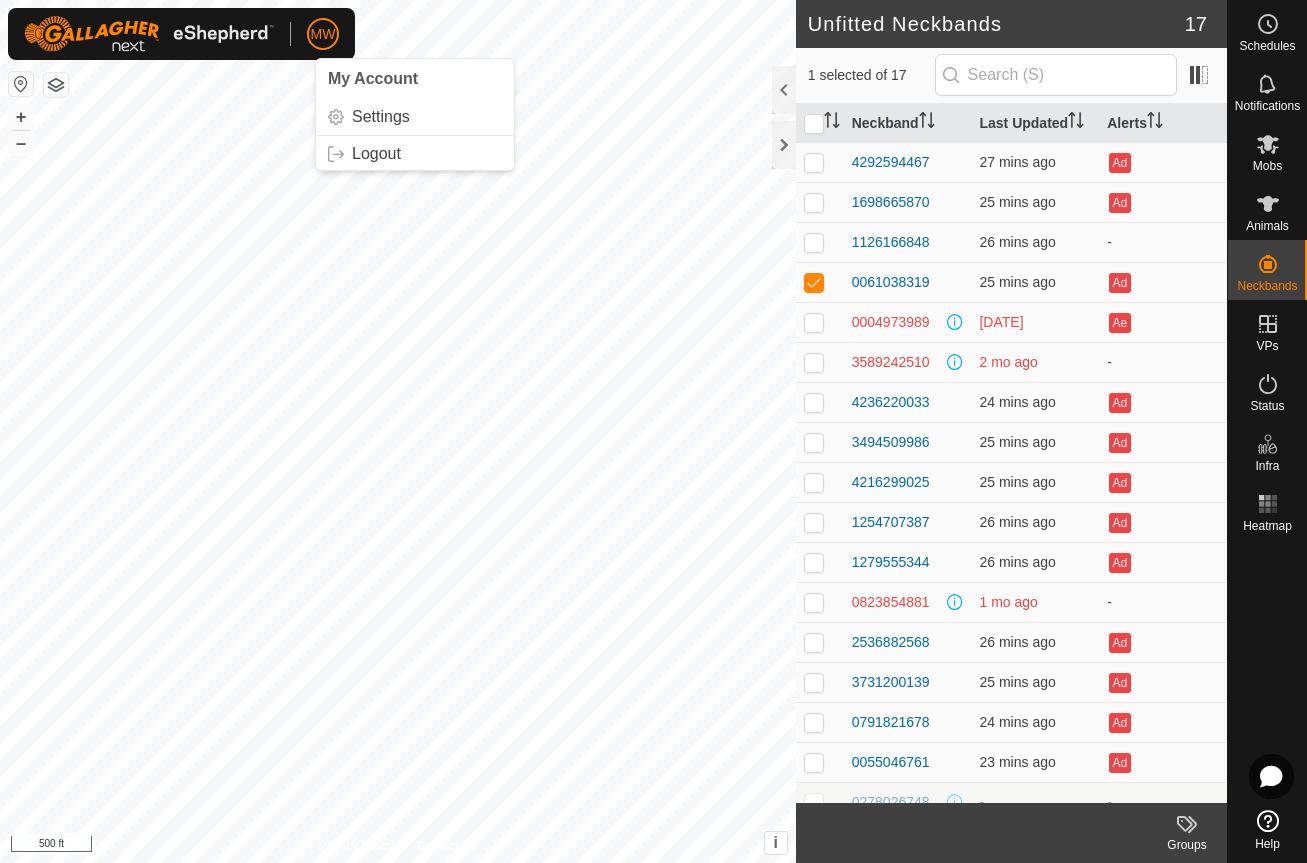 scroll, scrollTop: 0, scrollLeft: 0, axis: both 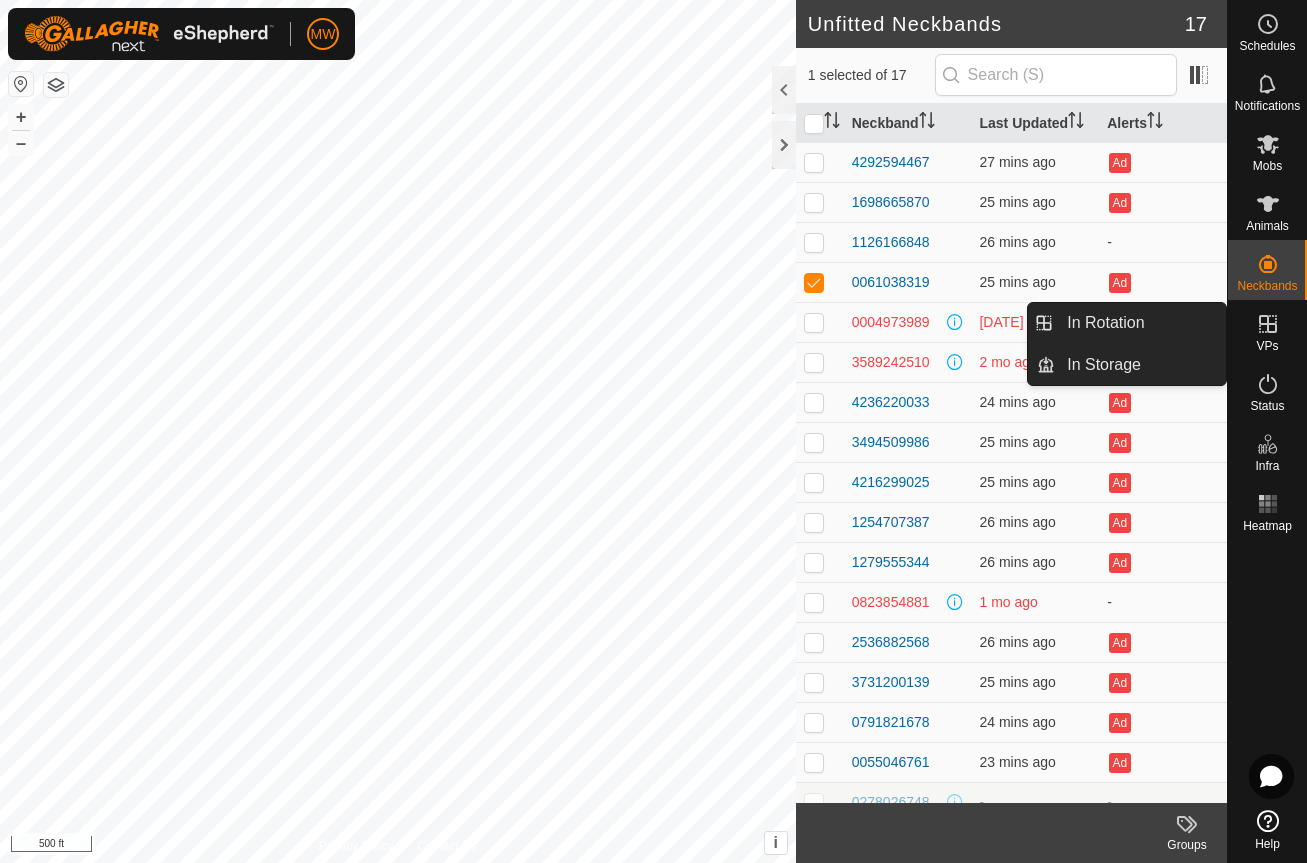 click 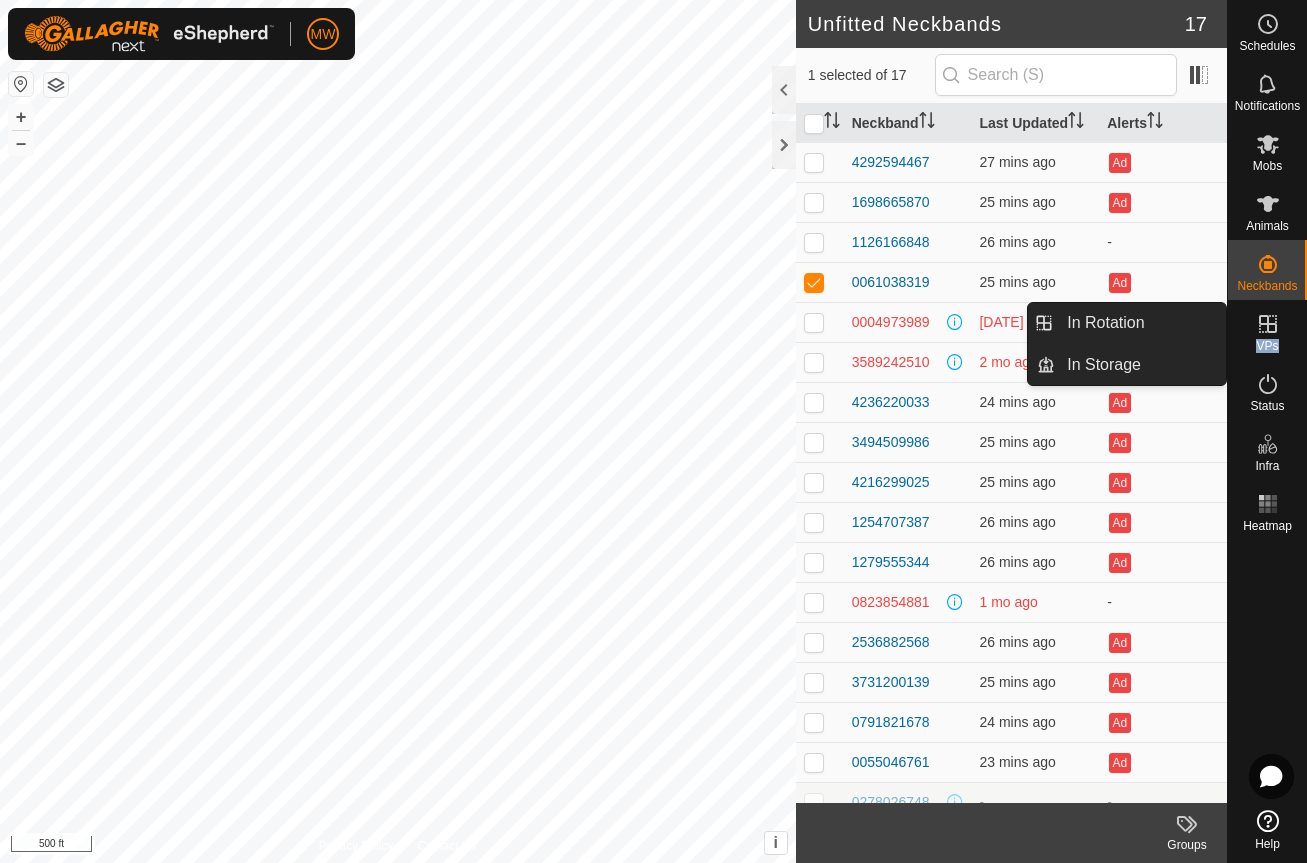 click 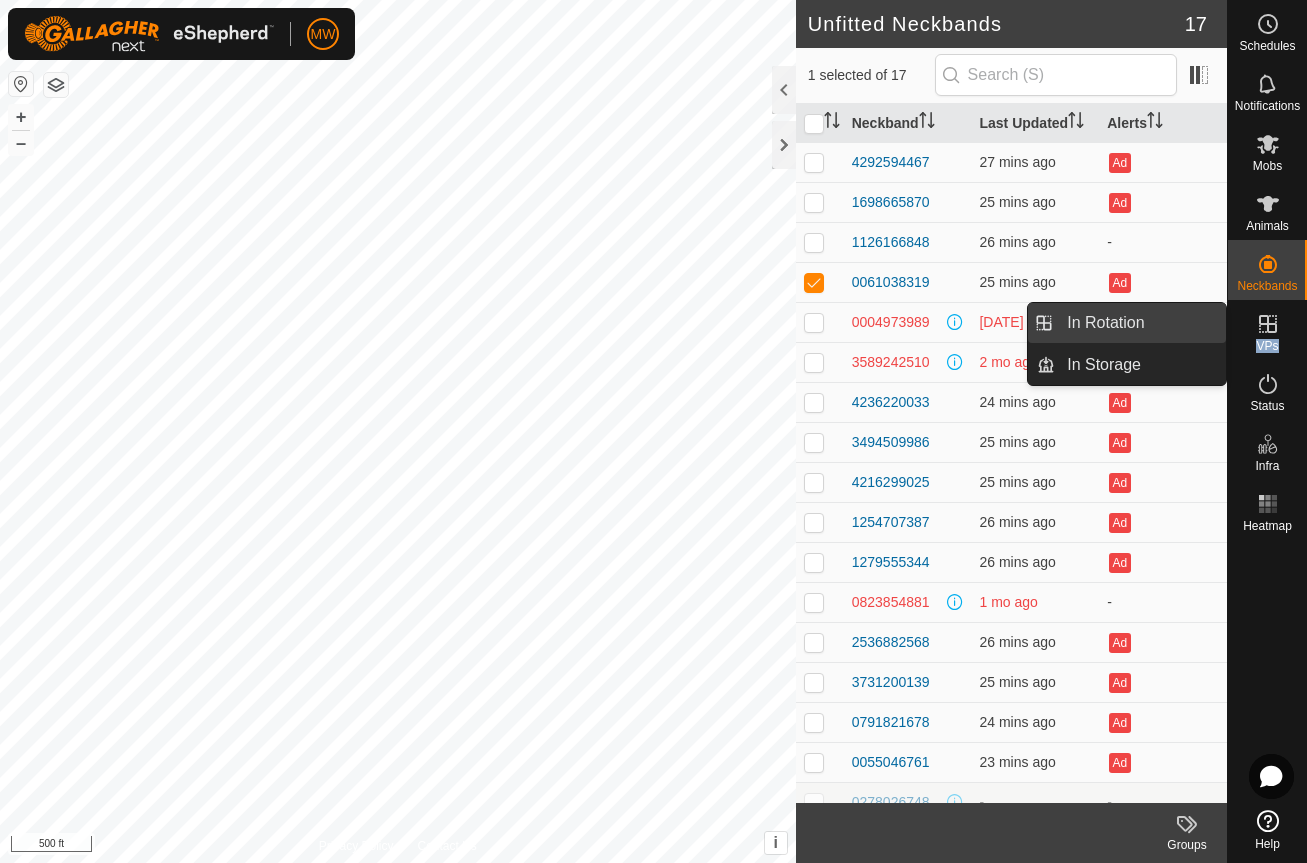 click on "In Rotation" at bounding box center [1140, 323] 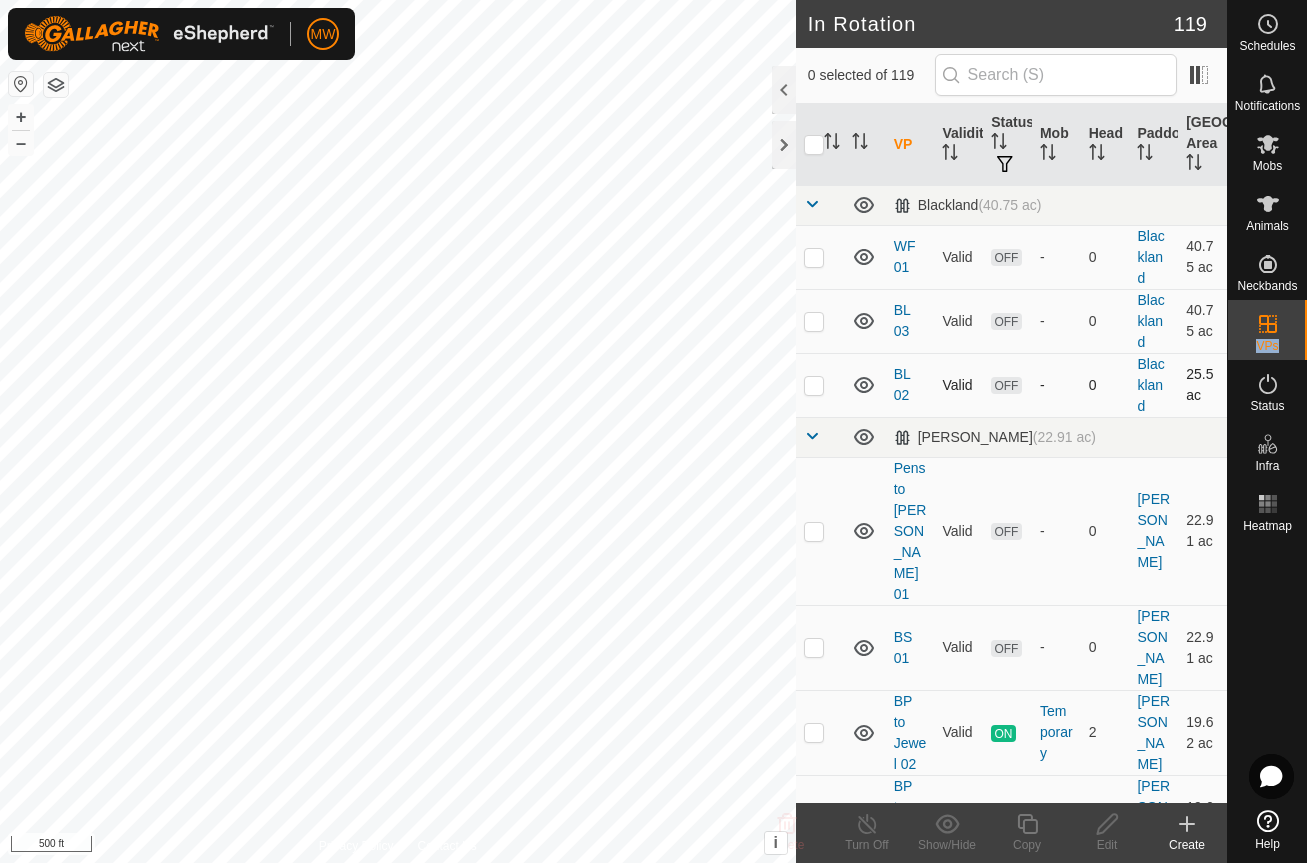 checkbox on "true" 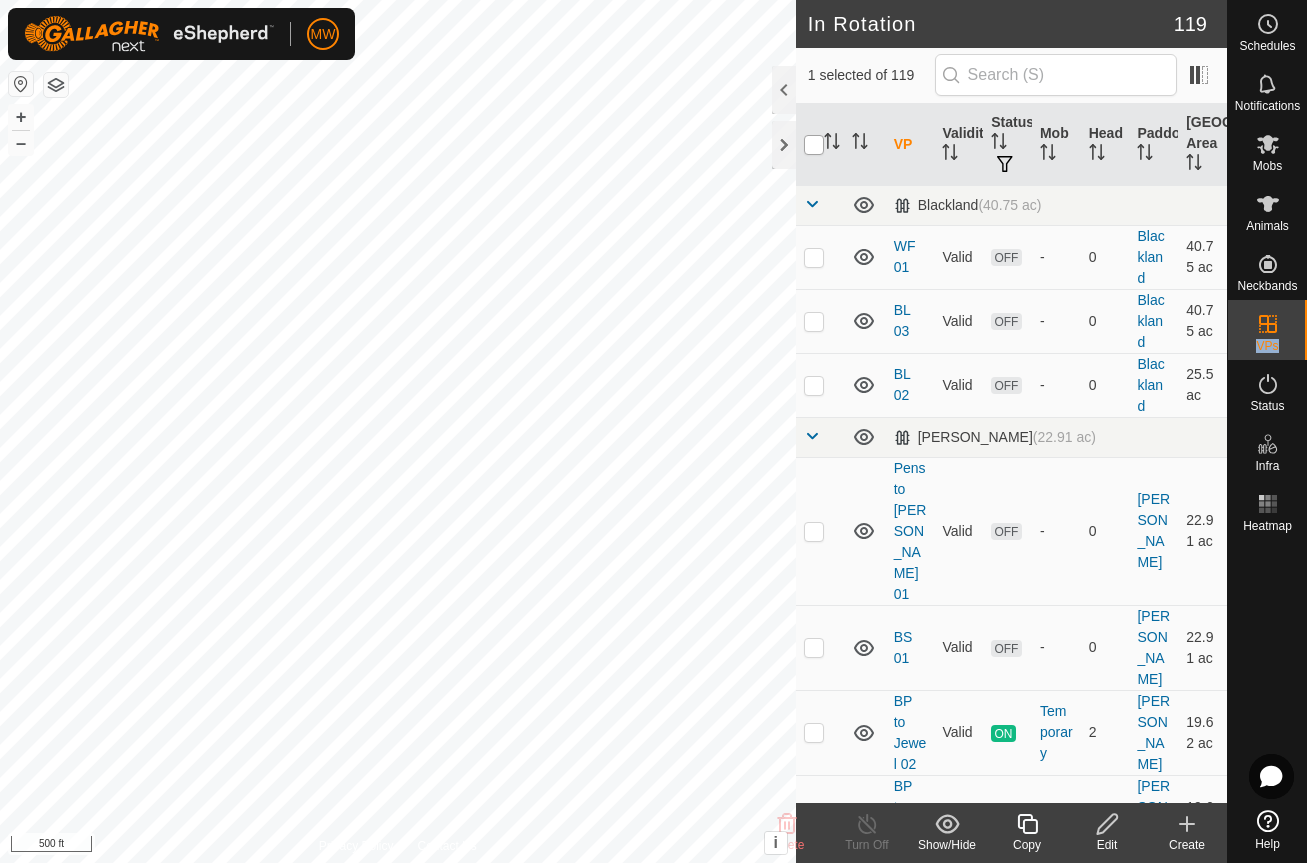 click at bounding box center (814, 145) 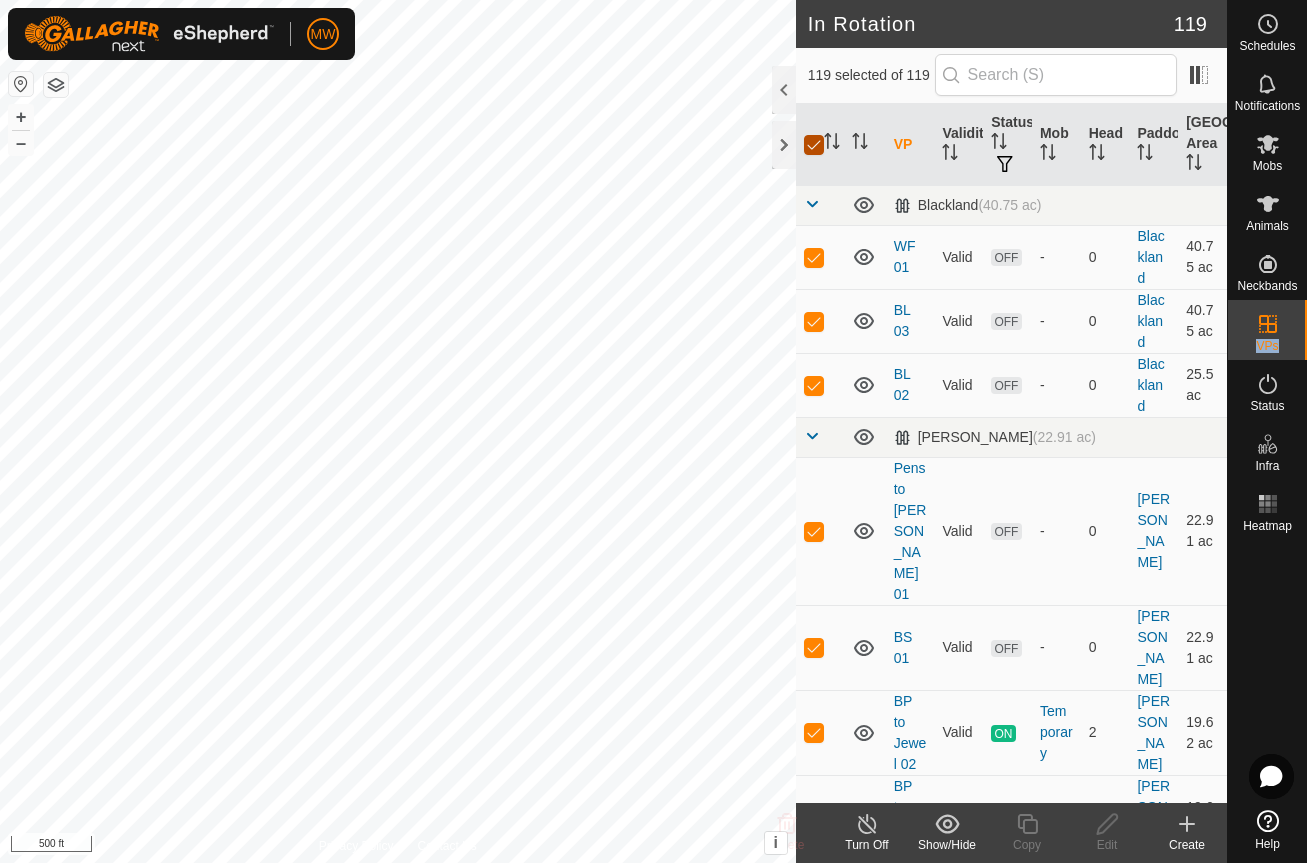 click at bounding box center [814, 145] 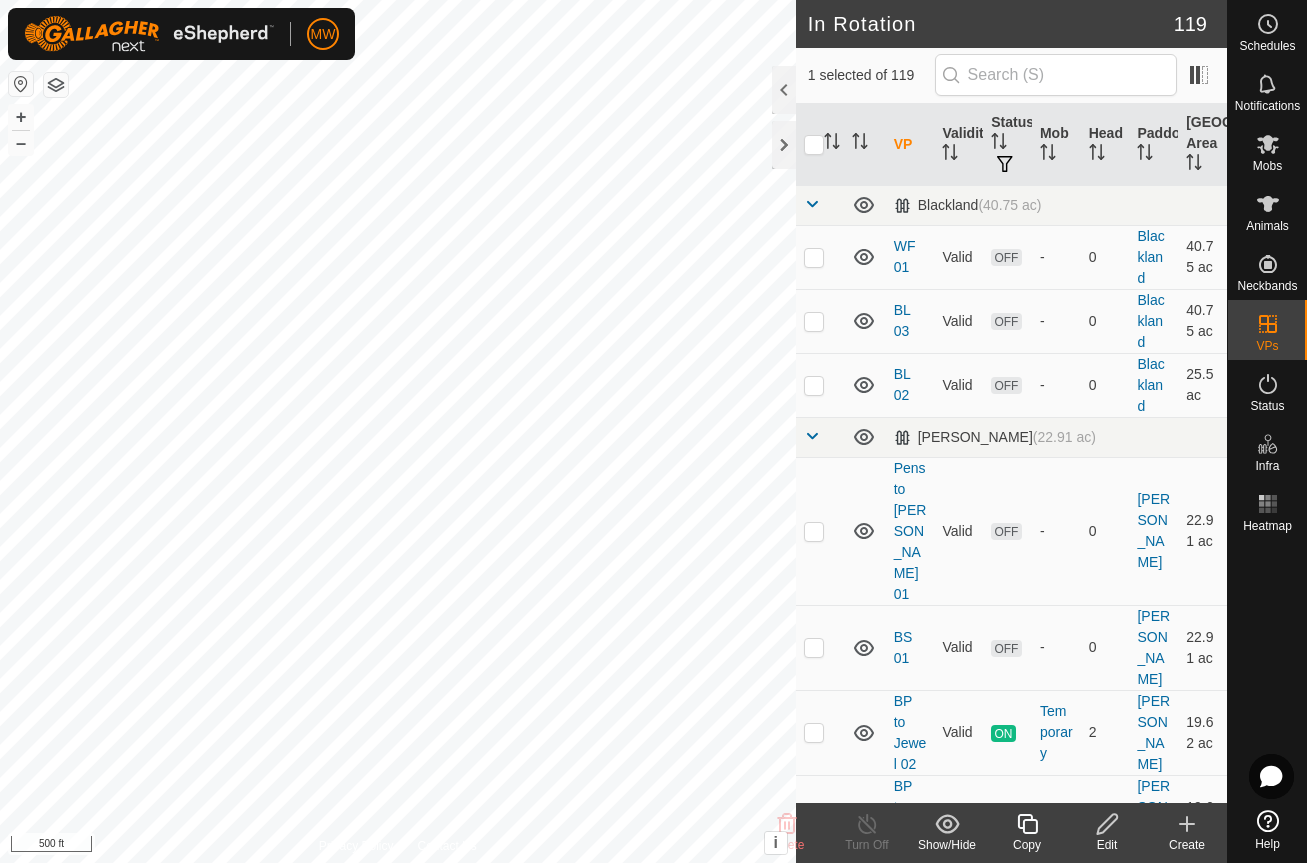 click 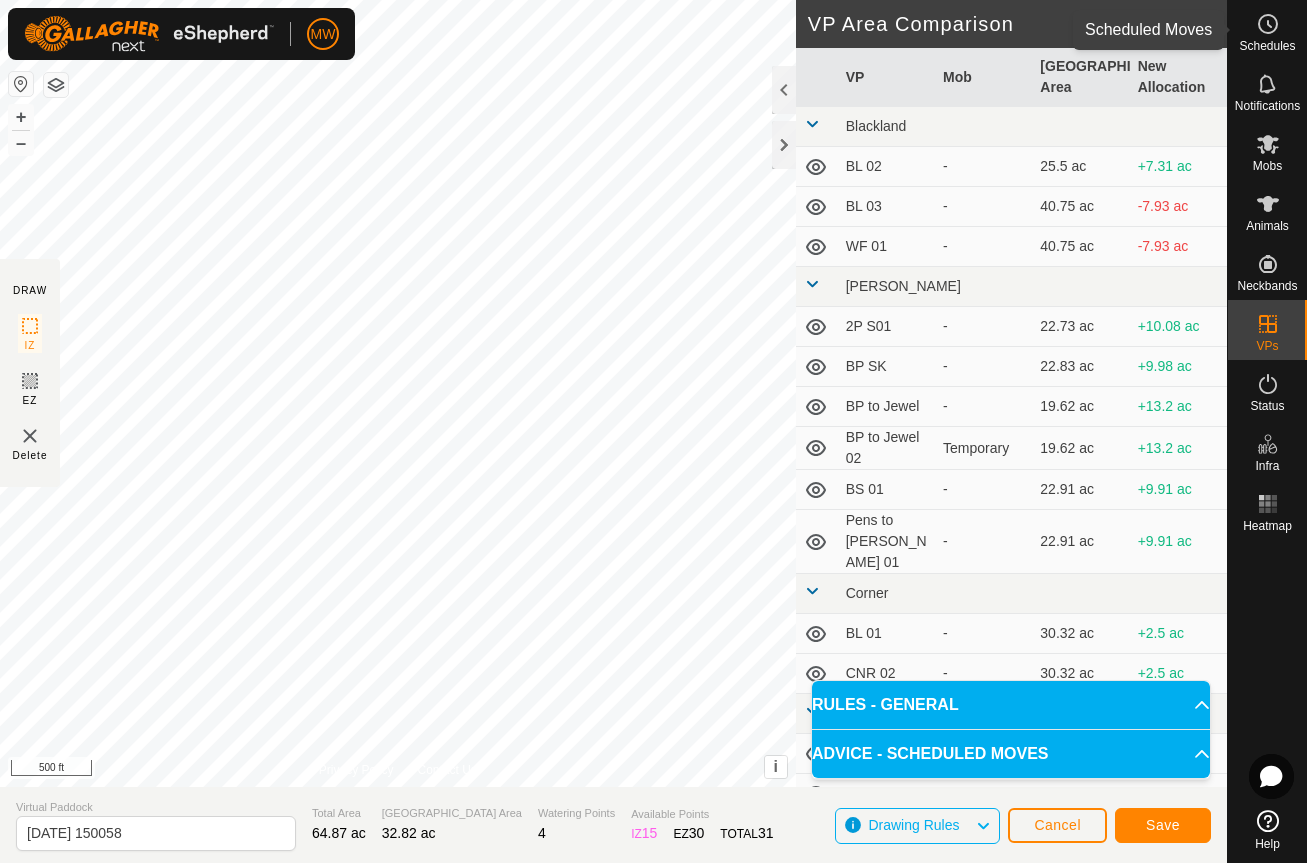 click 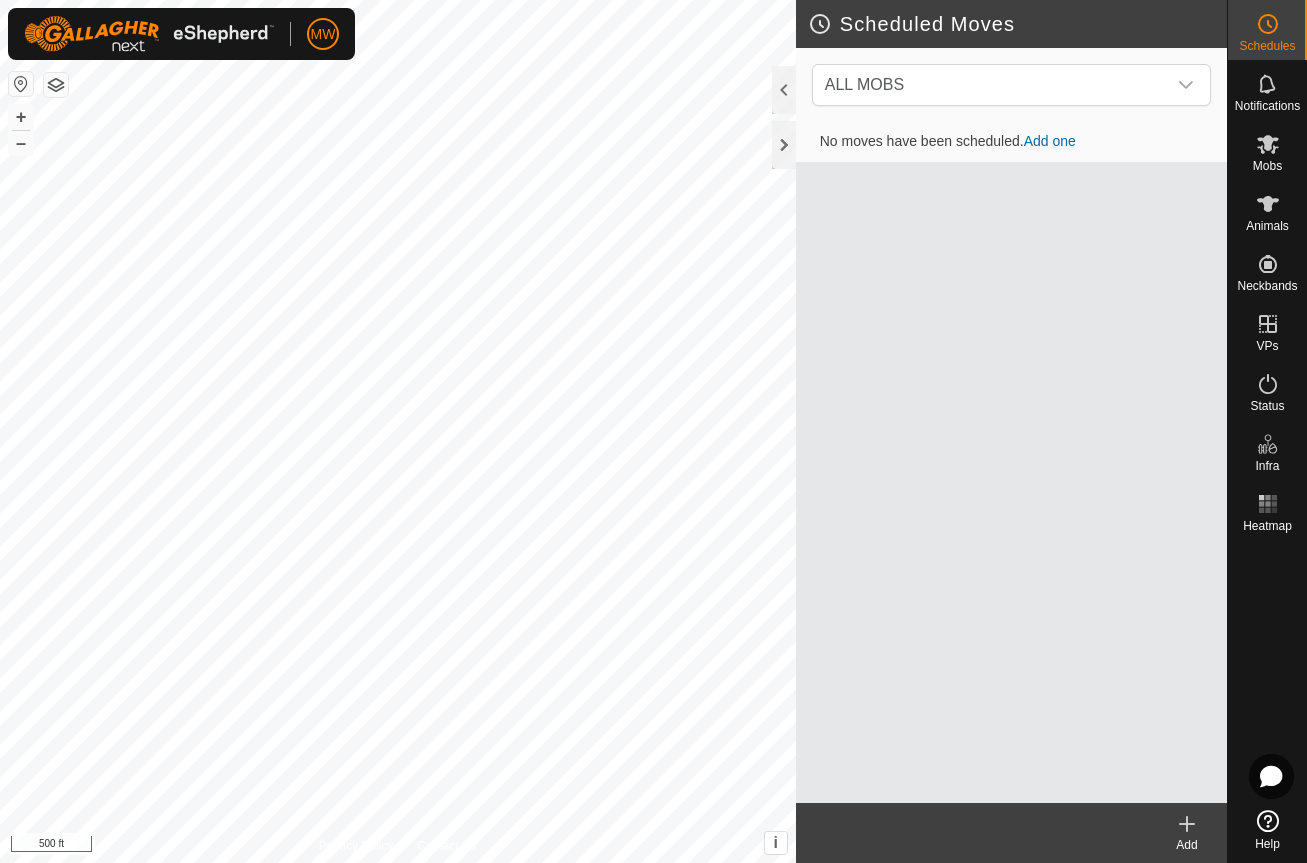 click 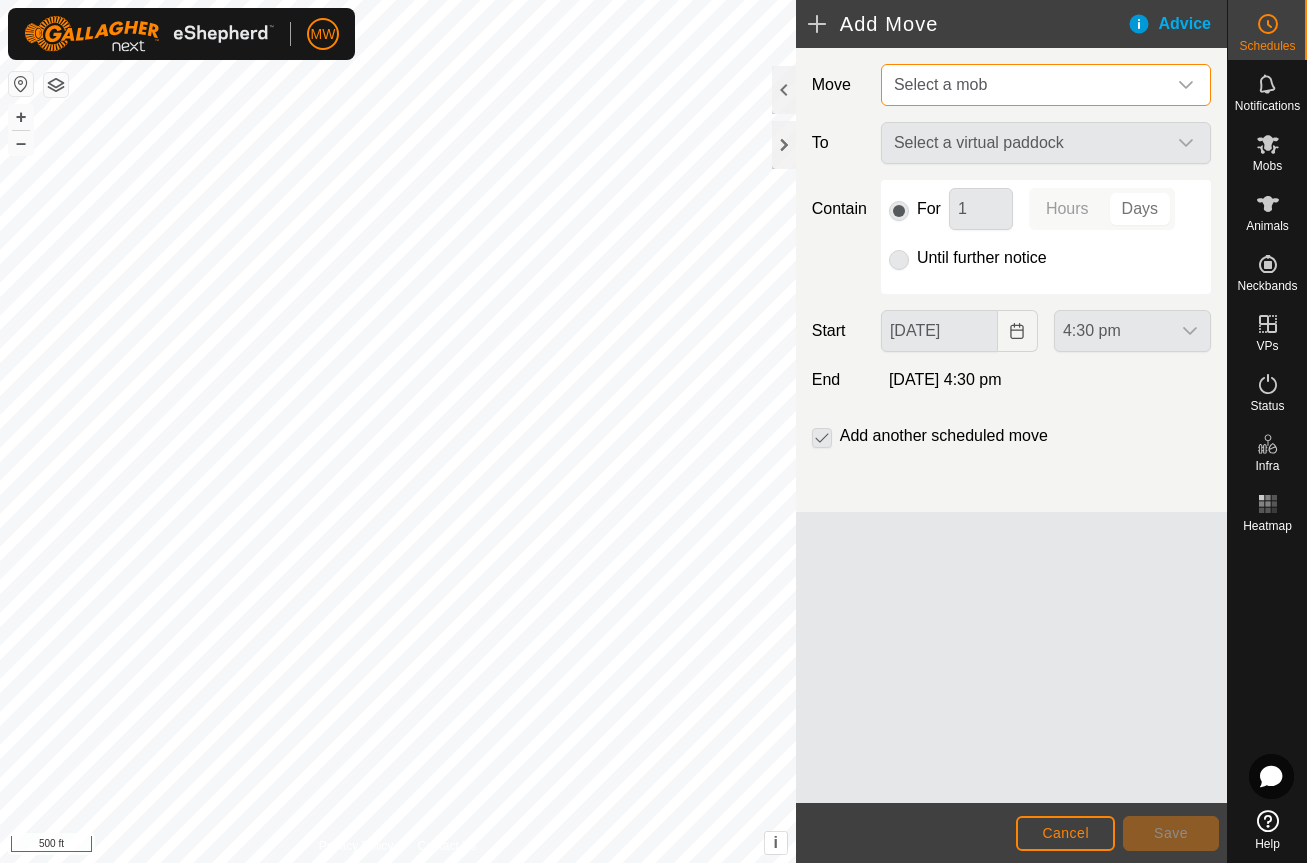 click on "Select a mob" at bounding box center (1026, 85) 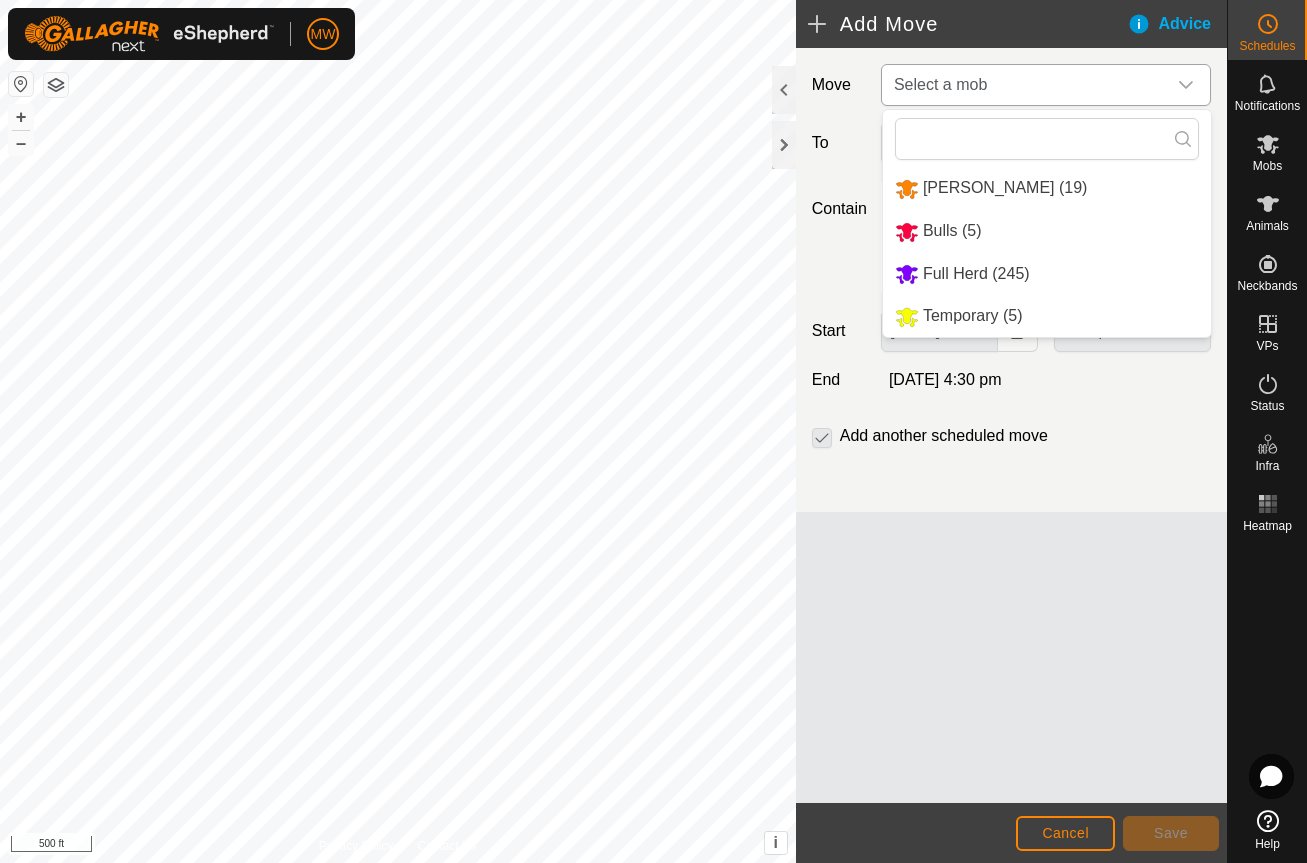 click on "Temporary (5)" at bounding box center (1047, 316) 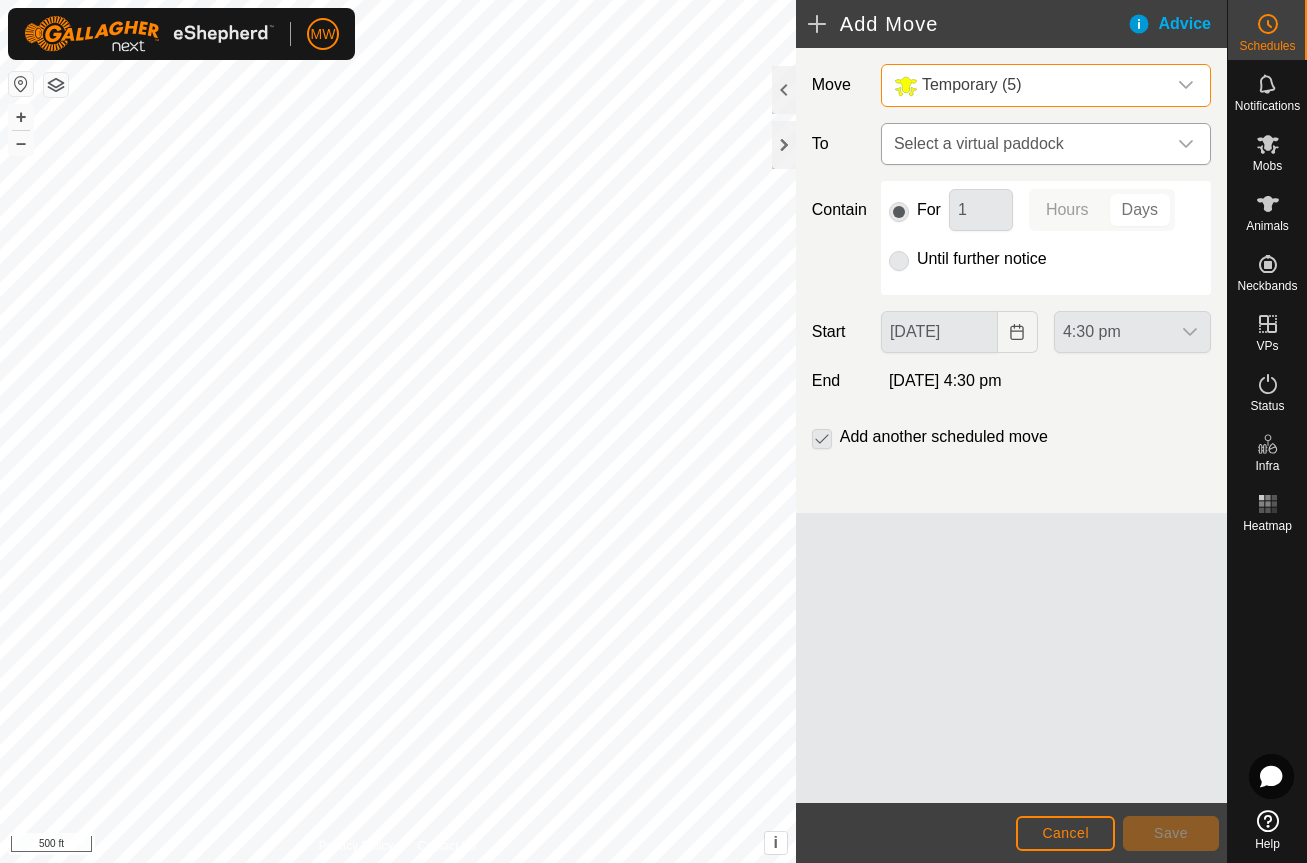 click on "Select a virtual paddock" at bounding box center (1026, 144) 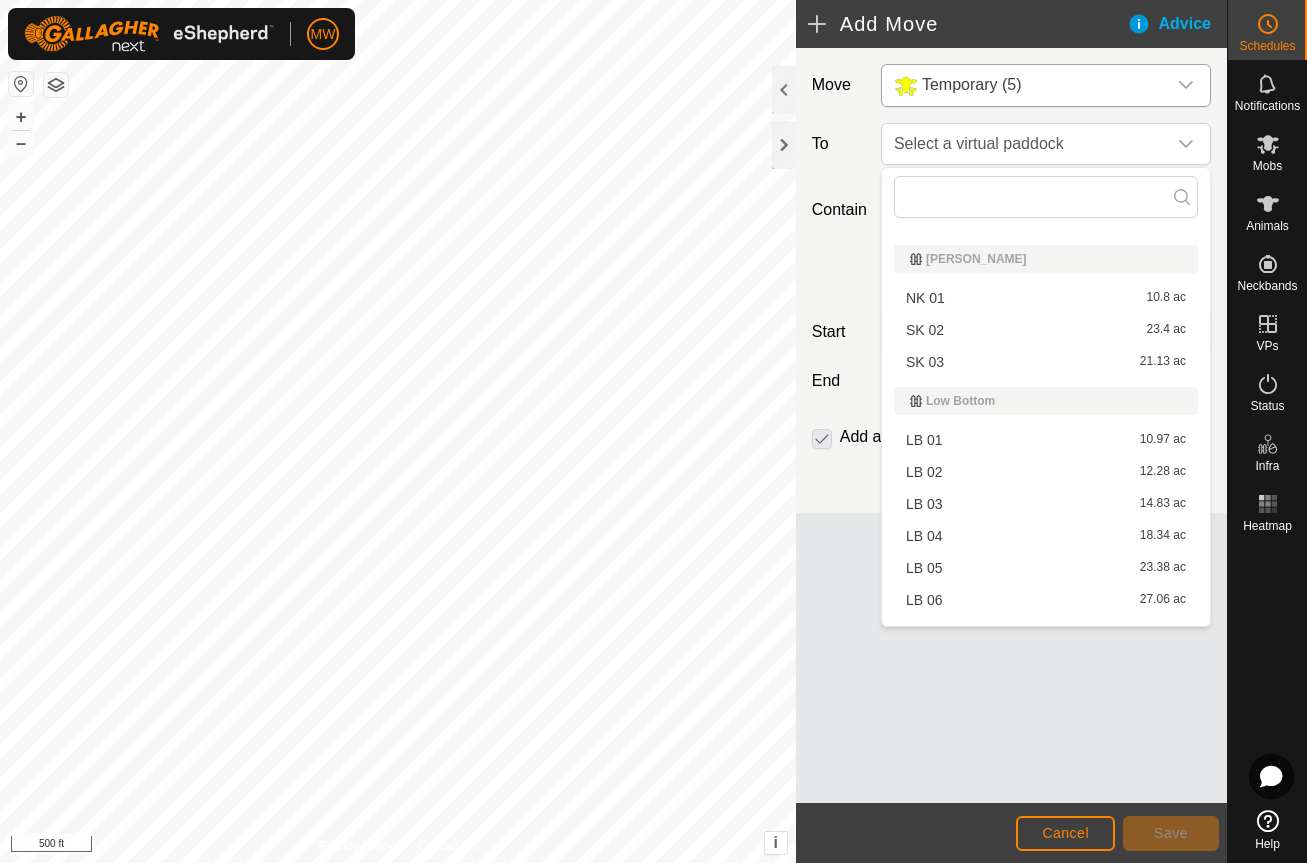 scroll, scrollTop: 1500, scrollLeft: 0, axis: vertical 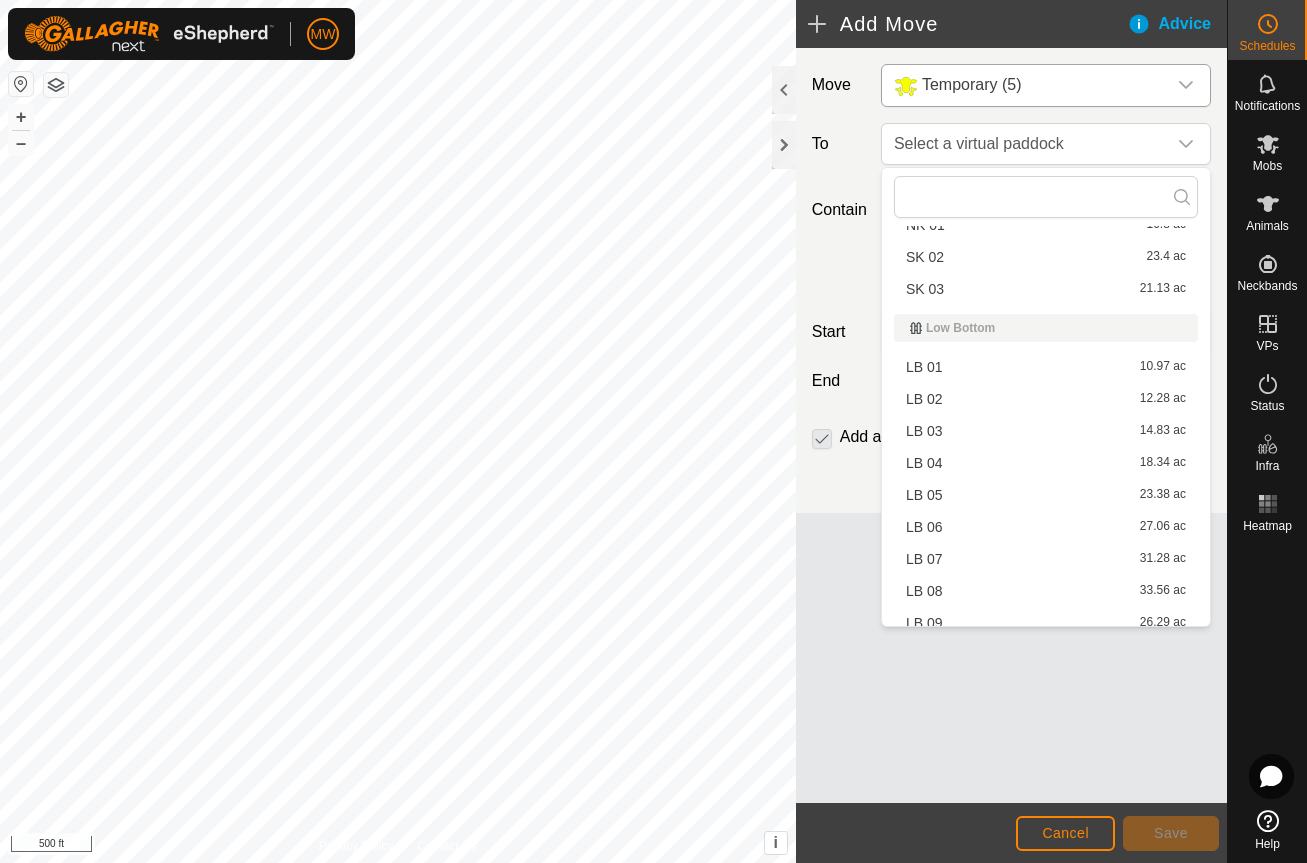 click on "LB  01  10.97 ac" at bounding box center [1046, 367] 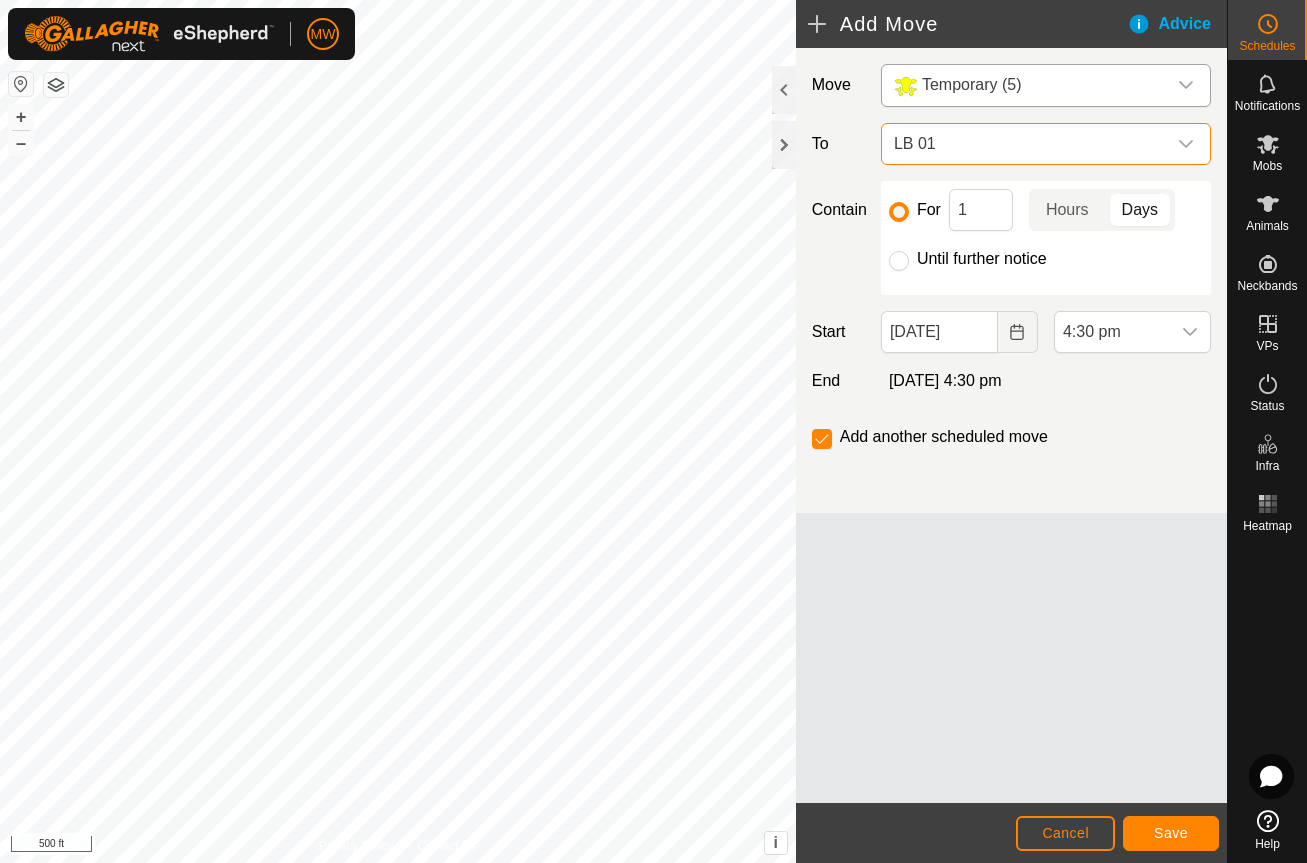click on "Days" 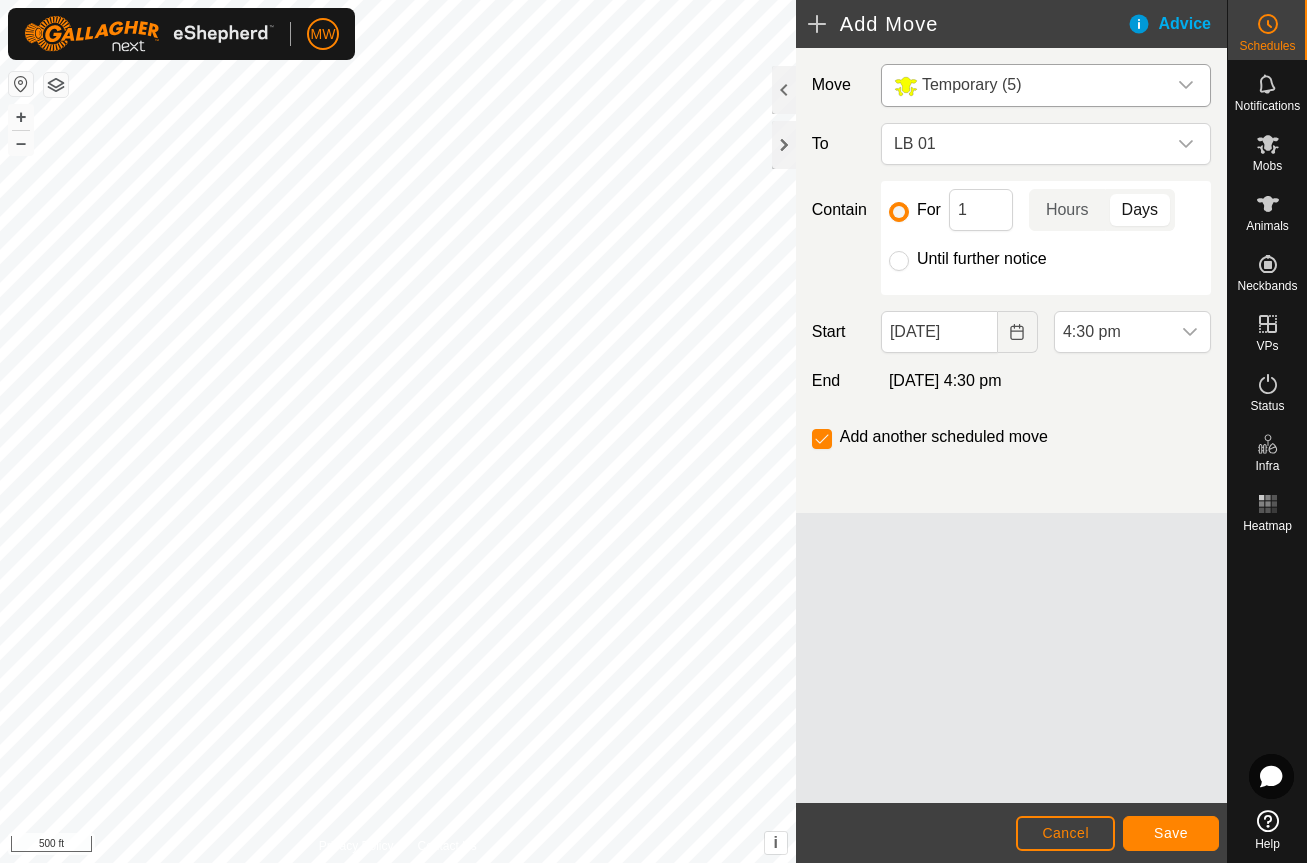 click on "Days" 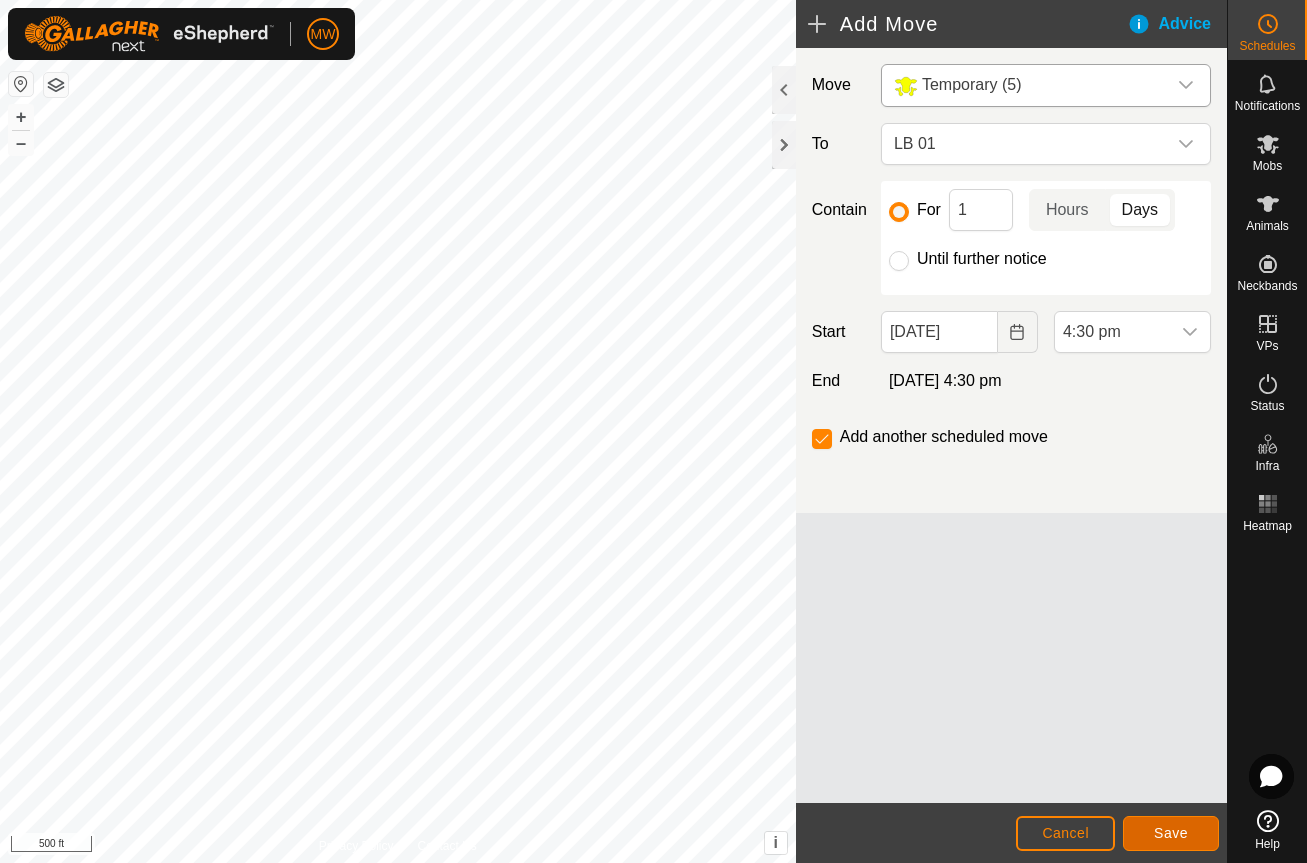 click on "Save" 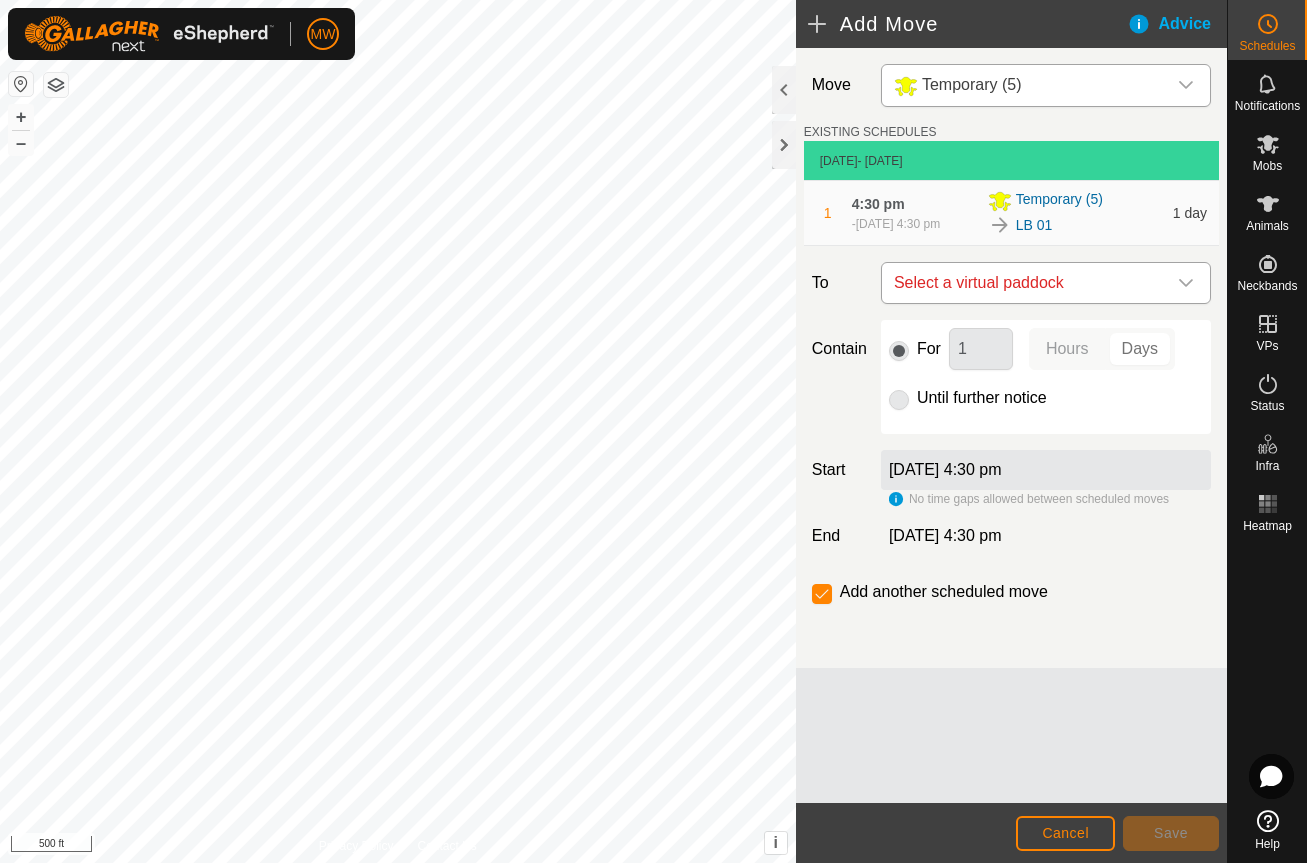 click 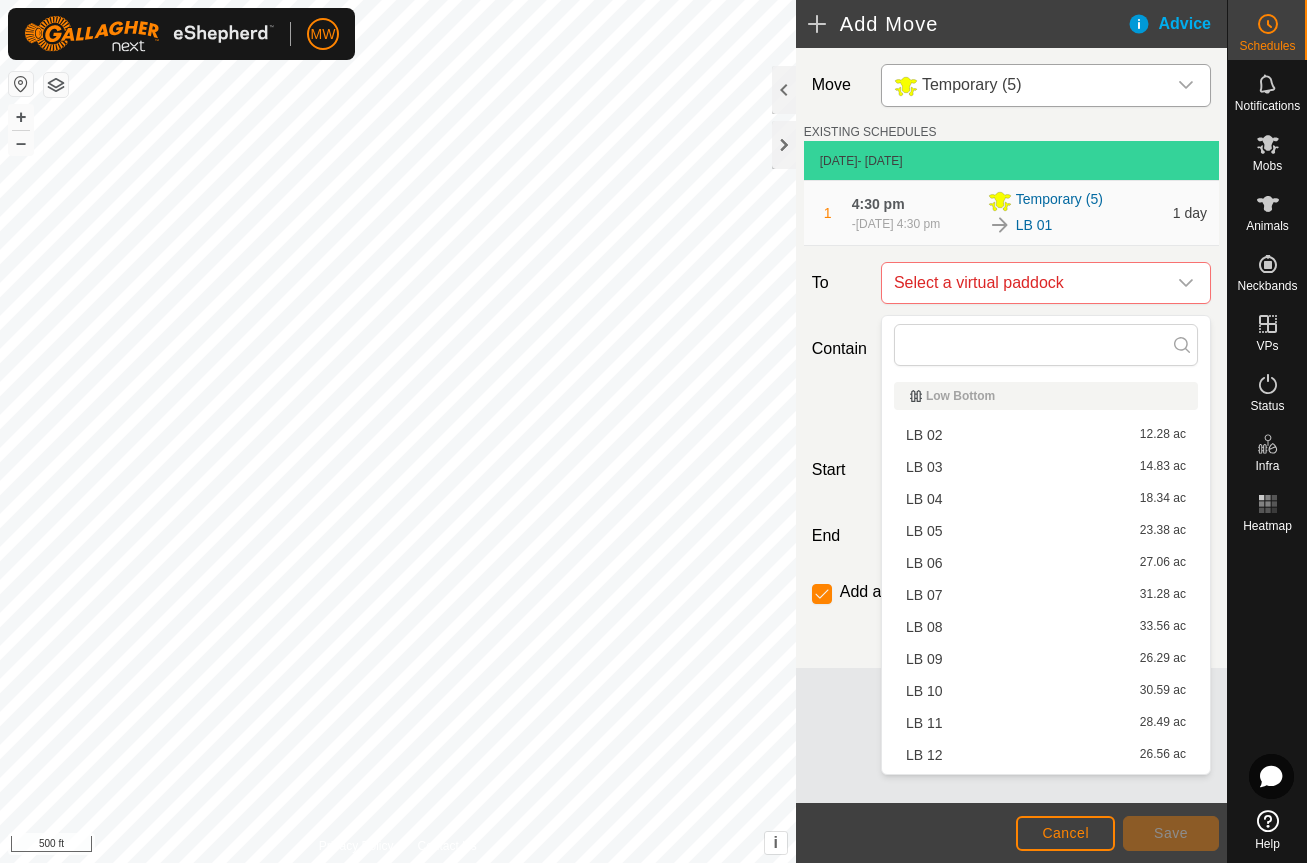 click on "LB 02  12.28 ac" at bounding box center (1046, 435) 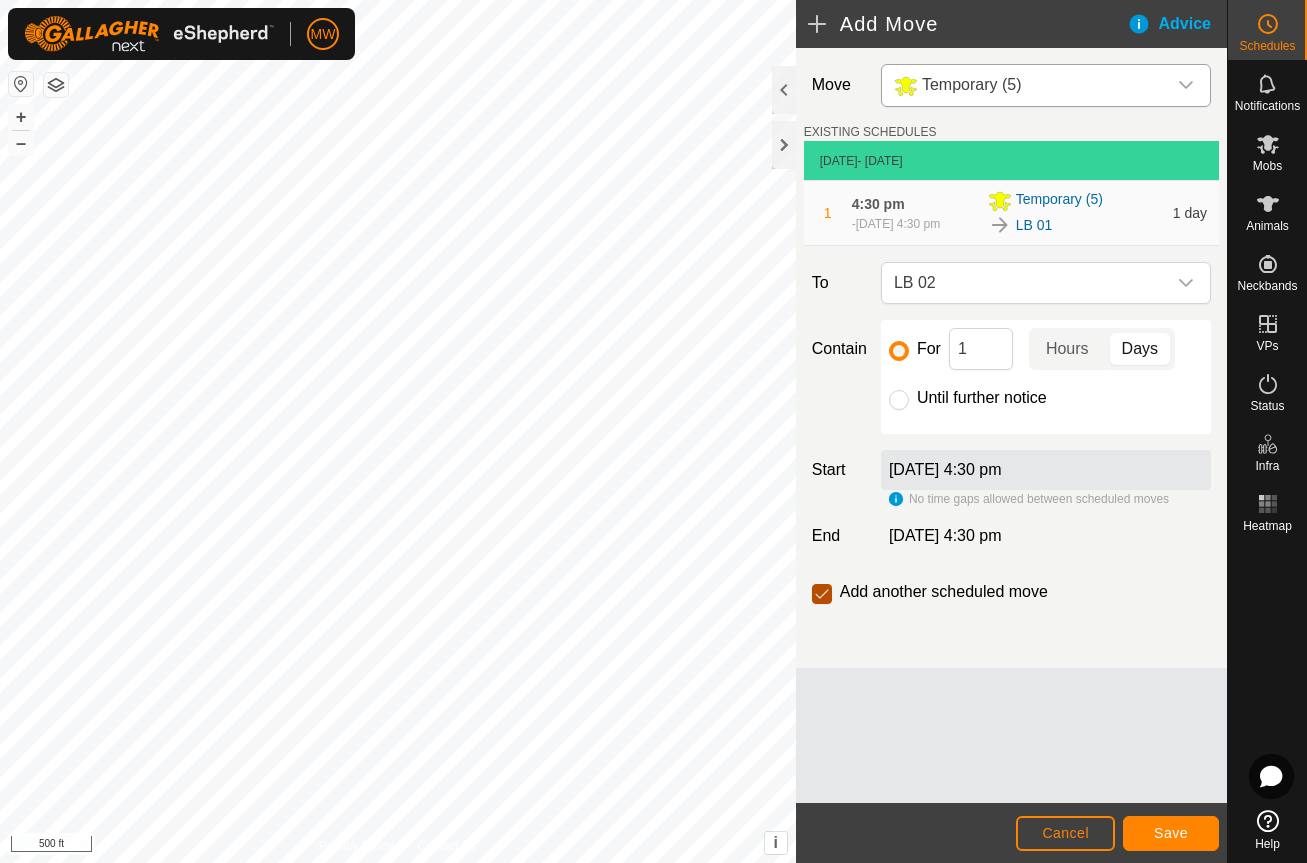 click at bounding box center (822, 594) 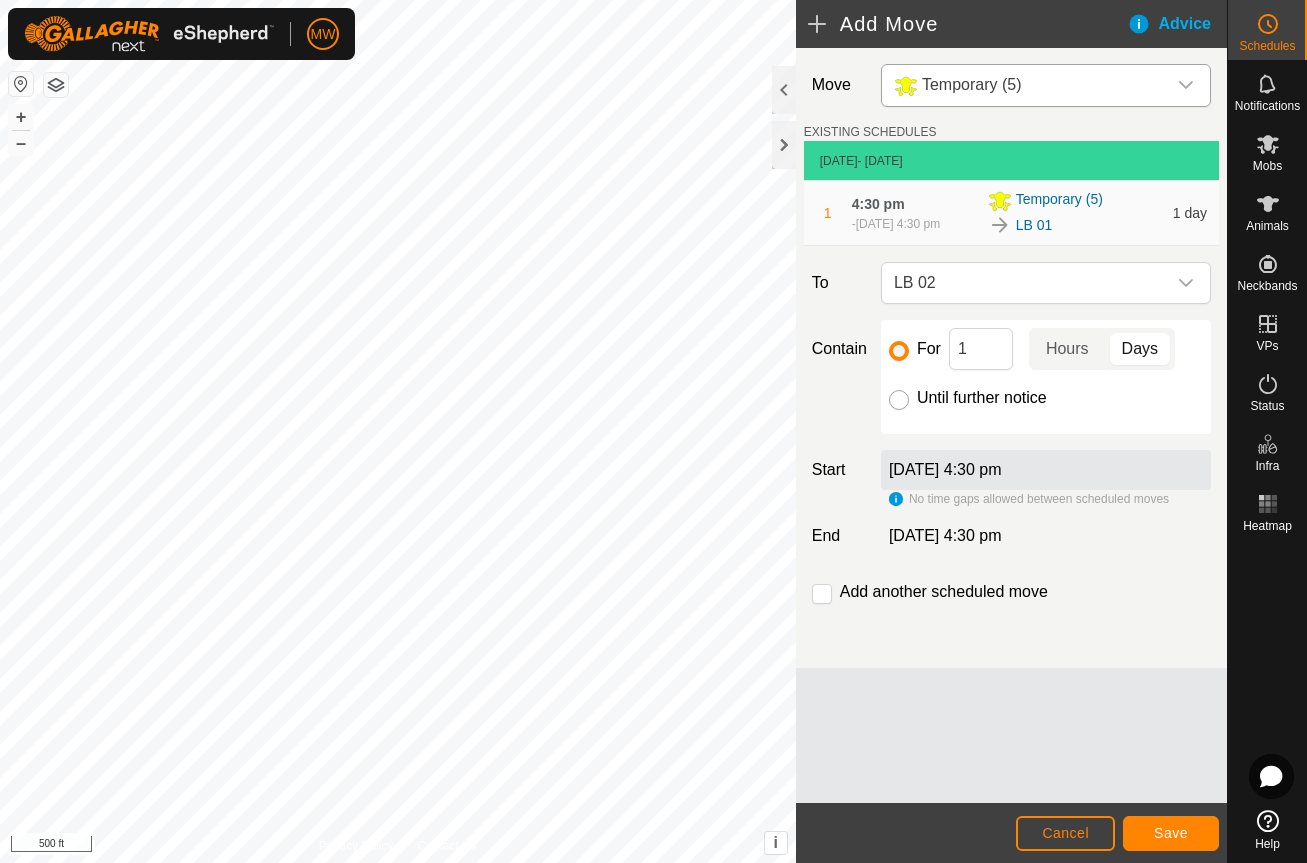 click on "Until further notice" at bounding box center (899, 400) 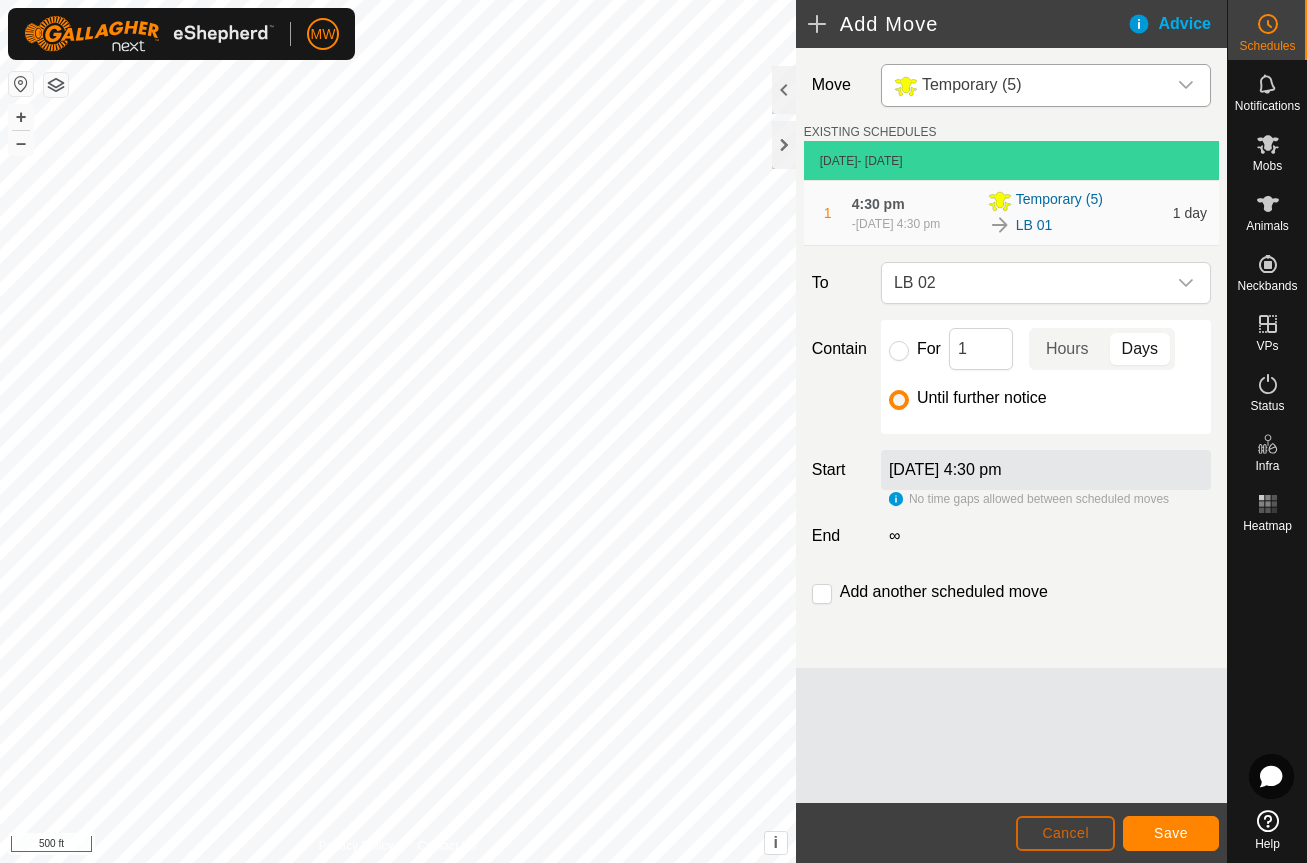 click on "Cancel" 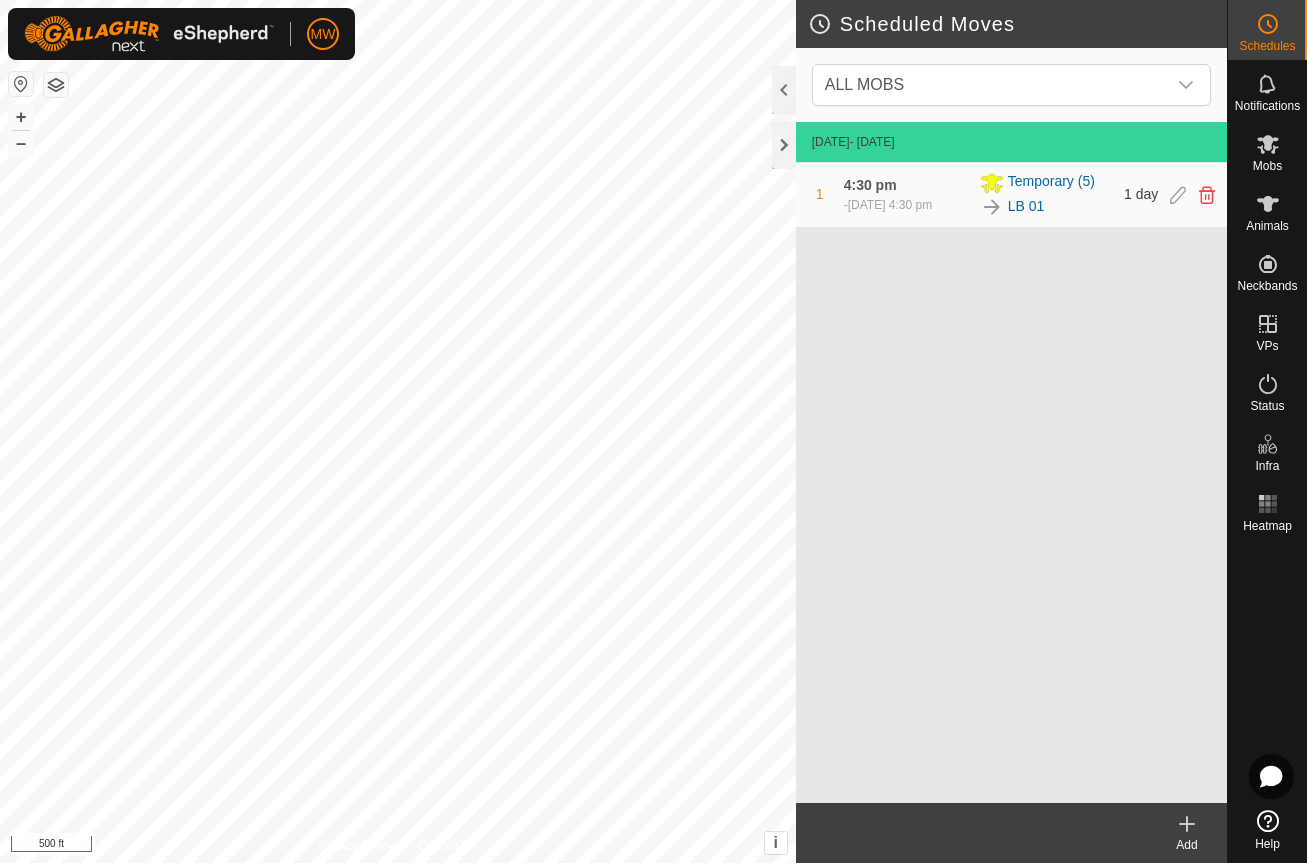 click on "1 4:30 pm  [DATE], 4:30 pm Temporary (5) LB  01 1 day" at bounding box center [1011, 195] 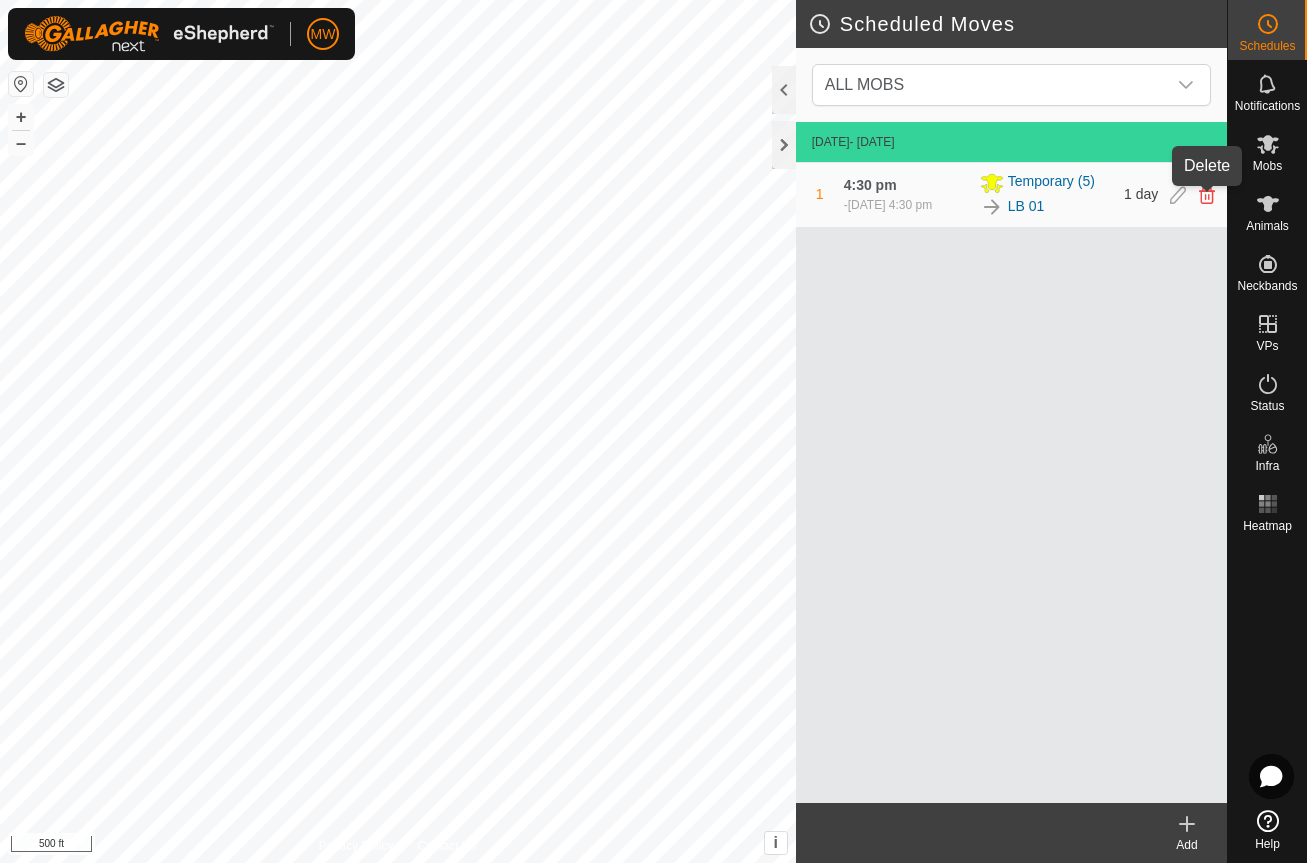 click at bounding box center (1207, 195) 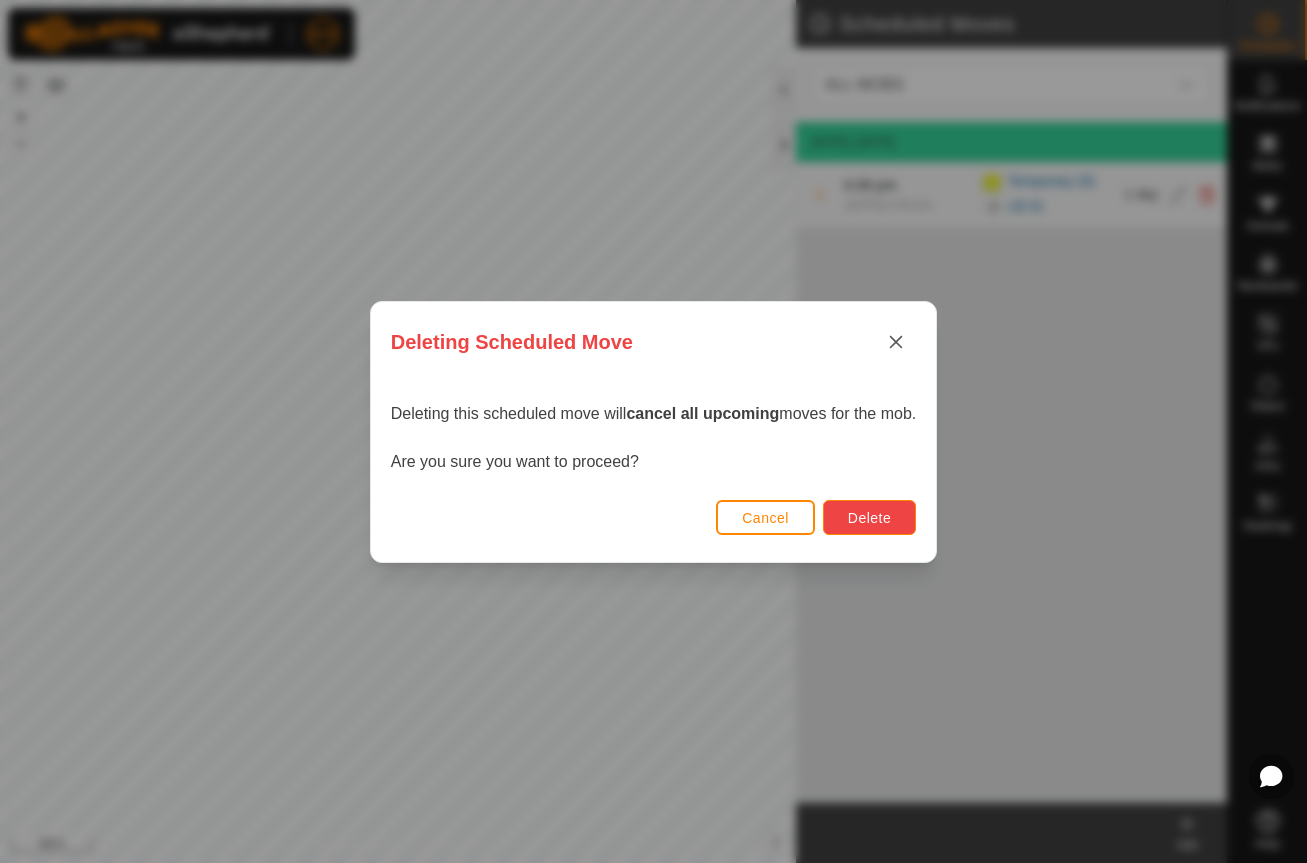 click on "Delete" at bounding box center [869, 517] 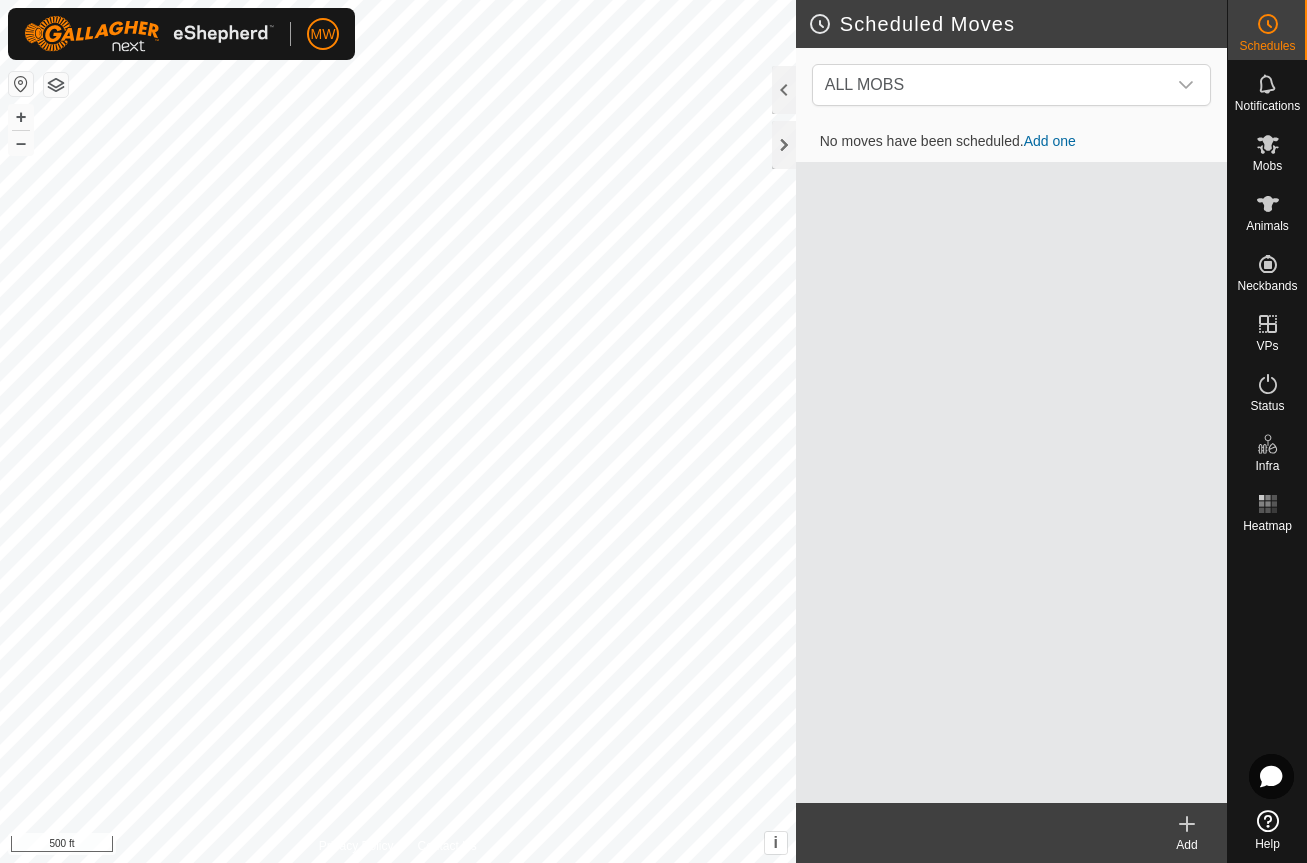 click 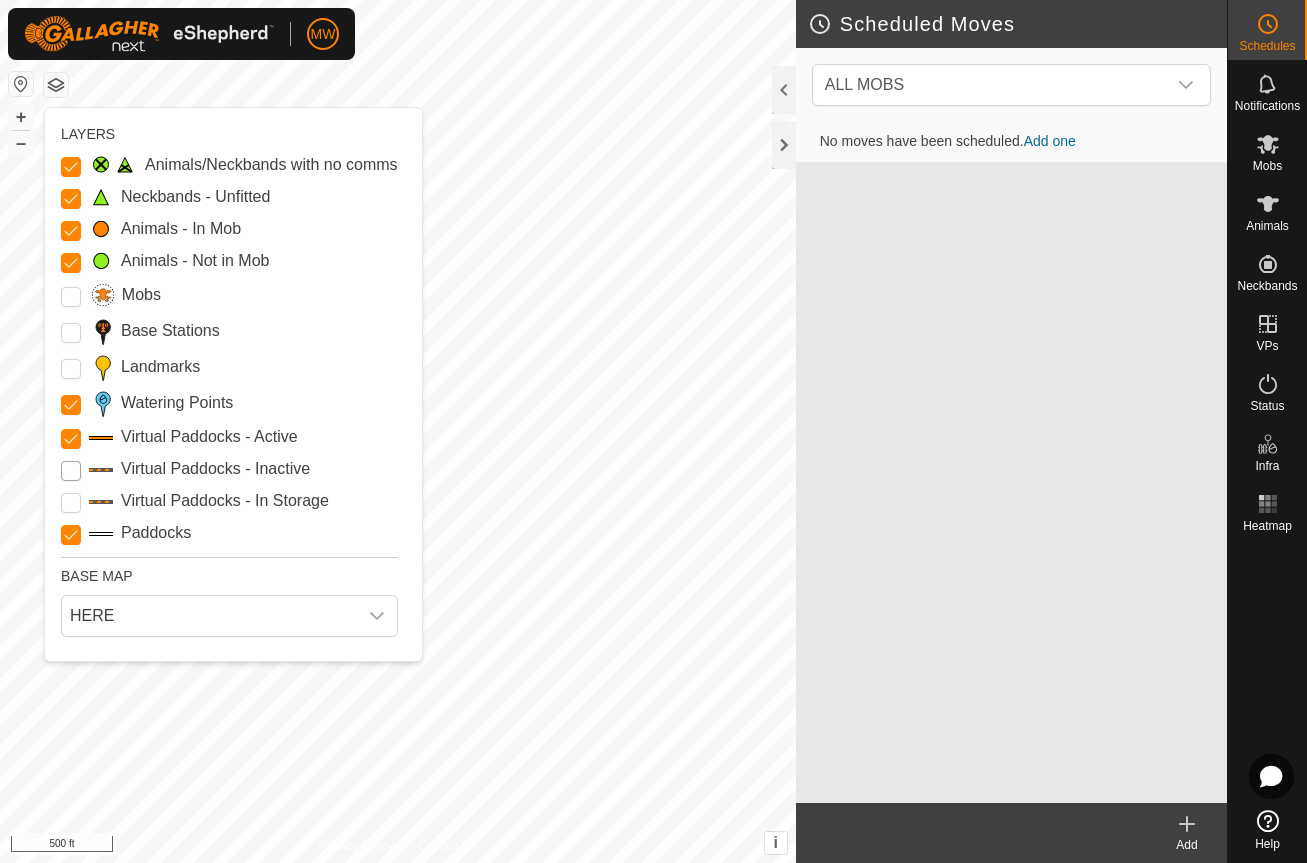 click on "Virtual Paddocks - Inactive" at bounding box center [71, 471] 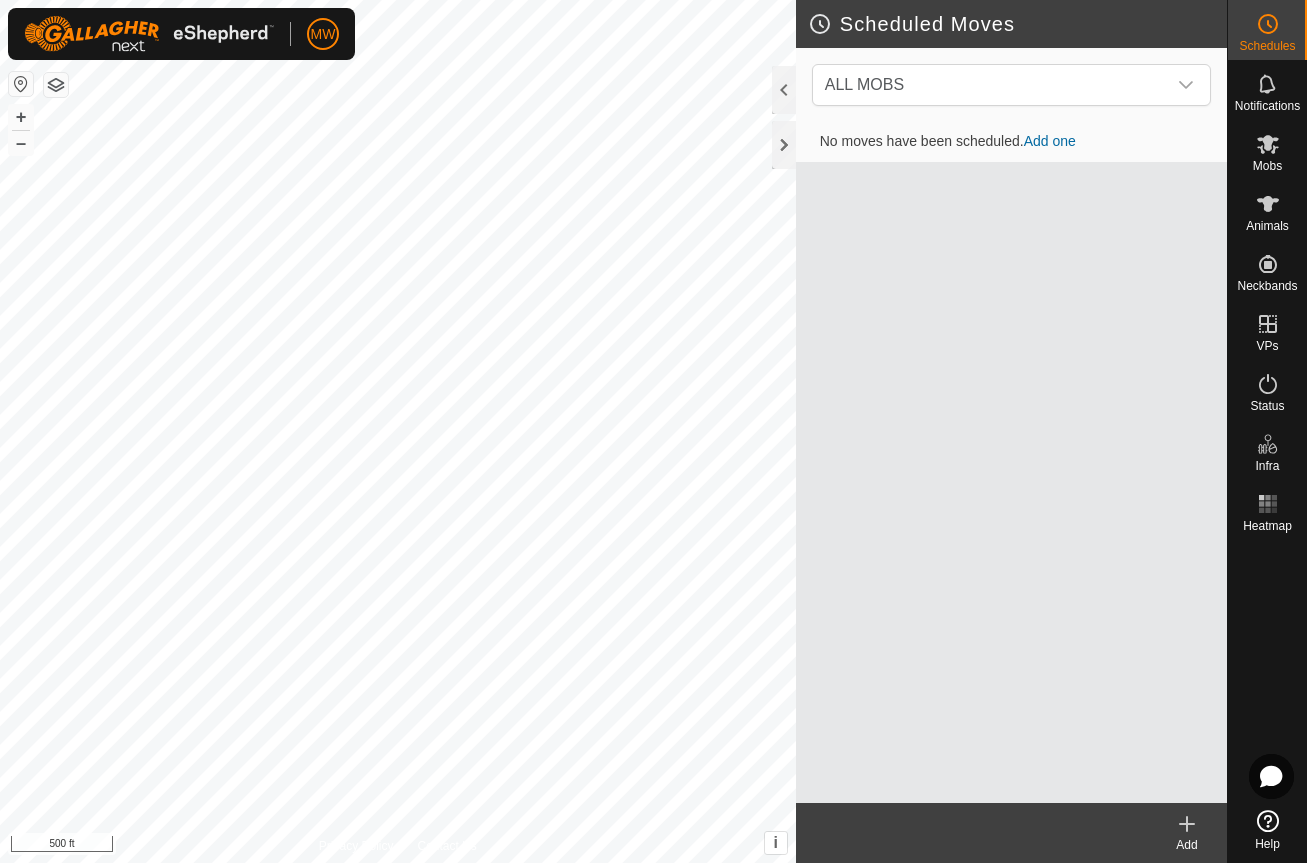 click on "MW Schedules Notifications Mobs Animals Neckbands VPs Status Infra Heatmap Help  Scheduled Moves  ALL MOBS  No moves have been scheduled.   Add one  Add  Privacy Policy Contact Us
Windmill Pond
Type:   dam
Capacity:  100L
Water Level:  100%
Drinkable:  Yes
+ – ⇧ i This application includes HERE Maps. © 2024 HERE. All rights reserved. 500 ft" at bounding box center [653, 431] 